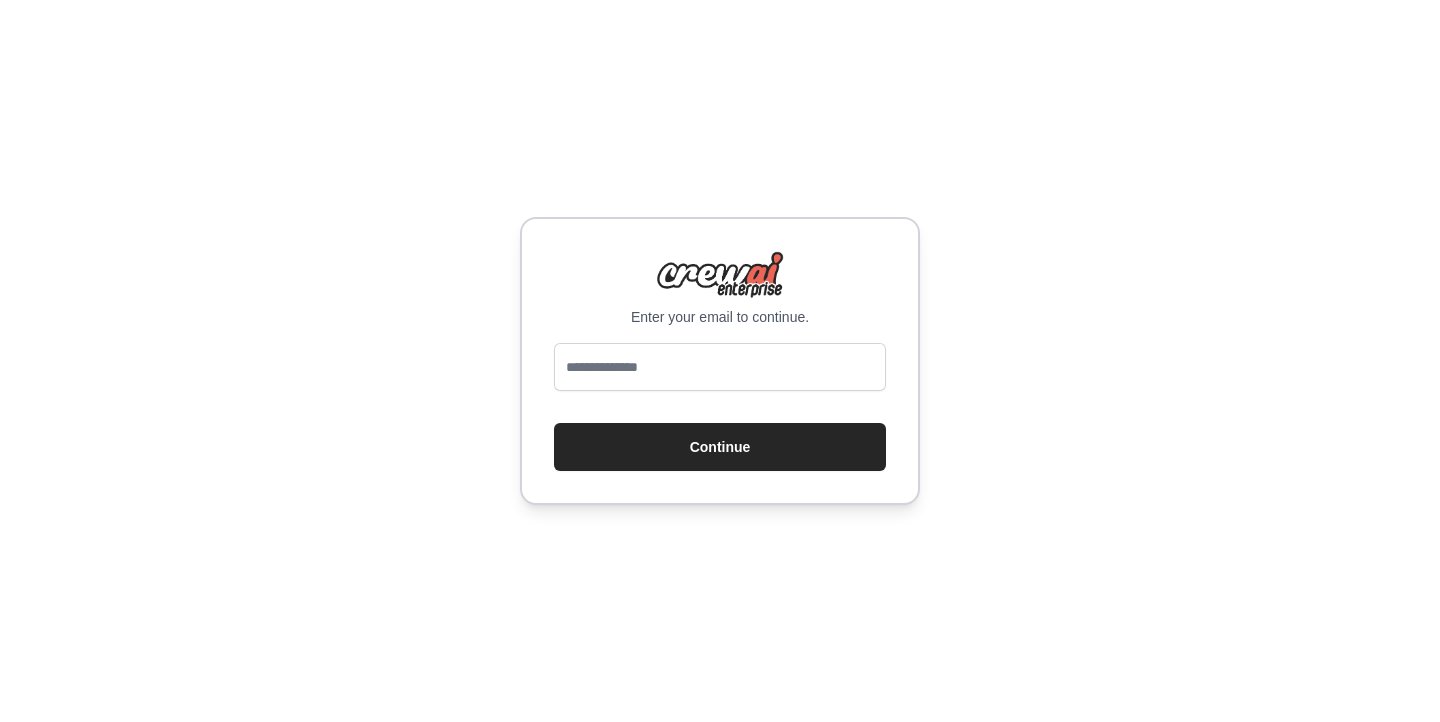scroll, scrollTop: 0, scrollLeft: 0, axis: both 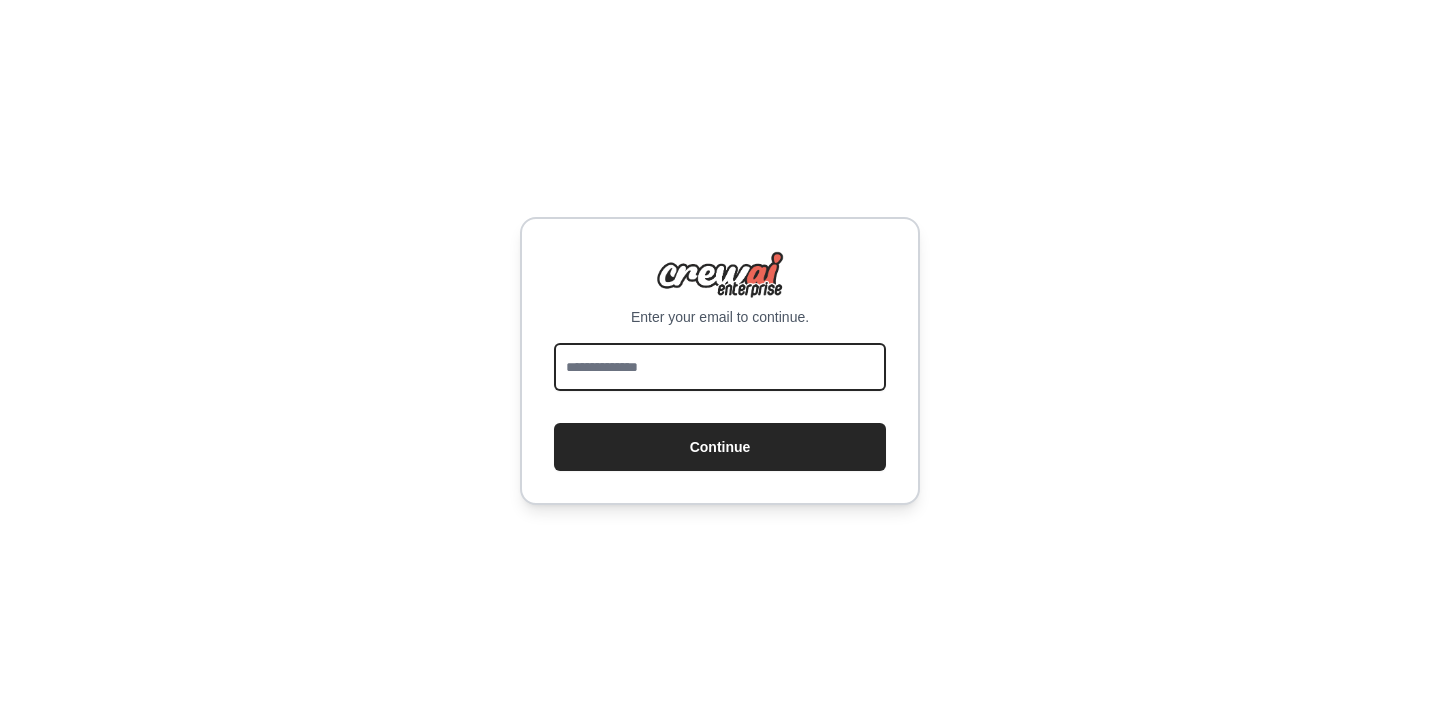 click at bounding box center [720, 367] 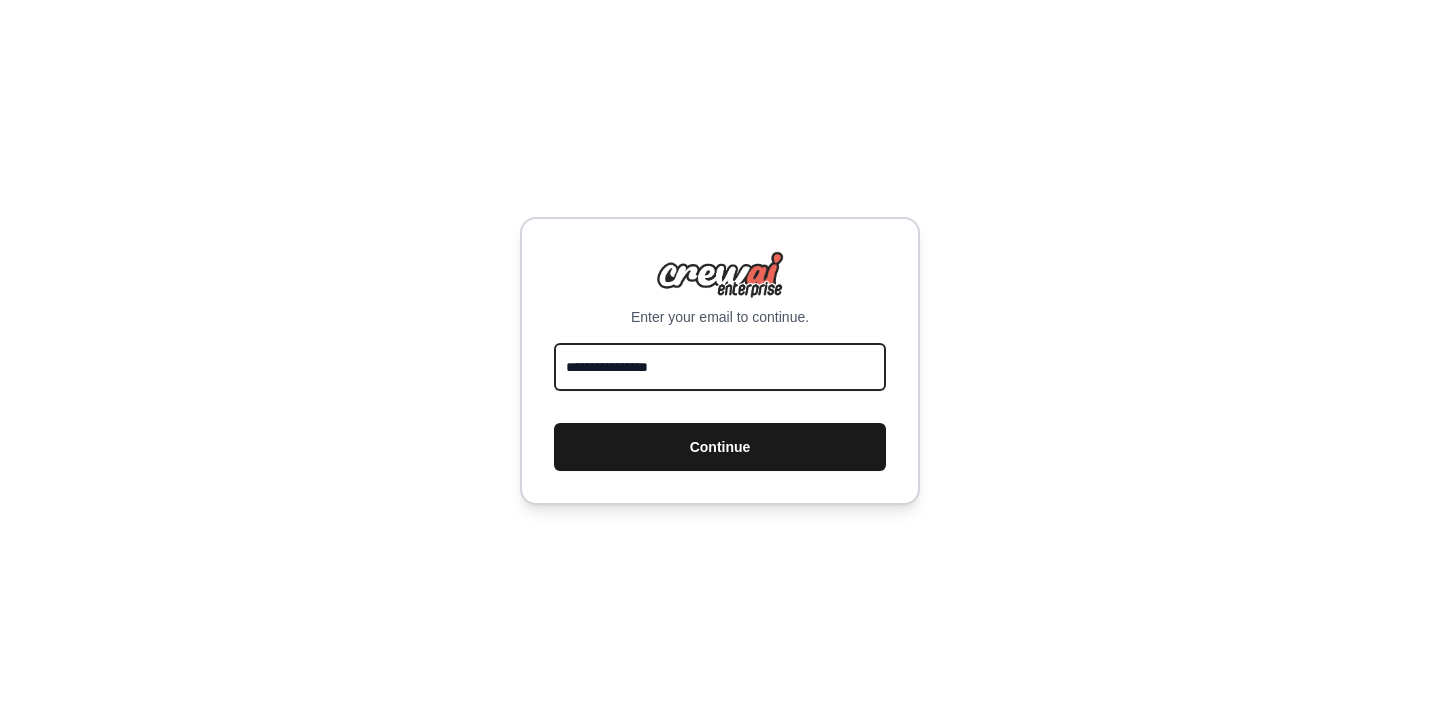 type on "**********" 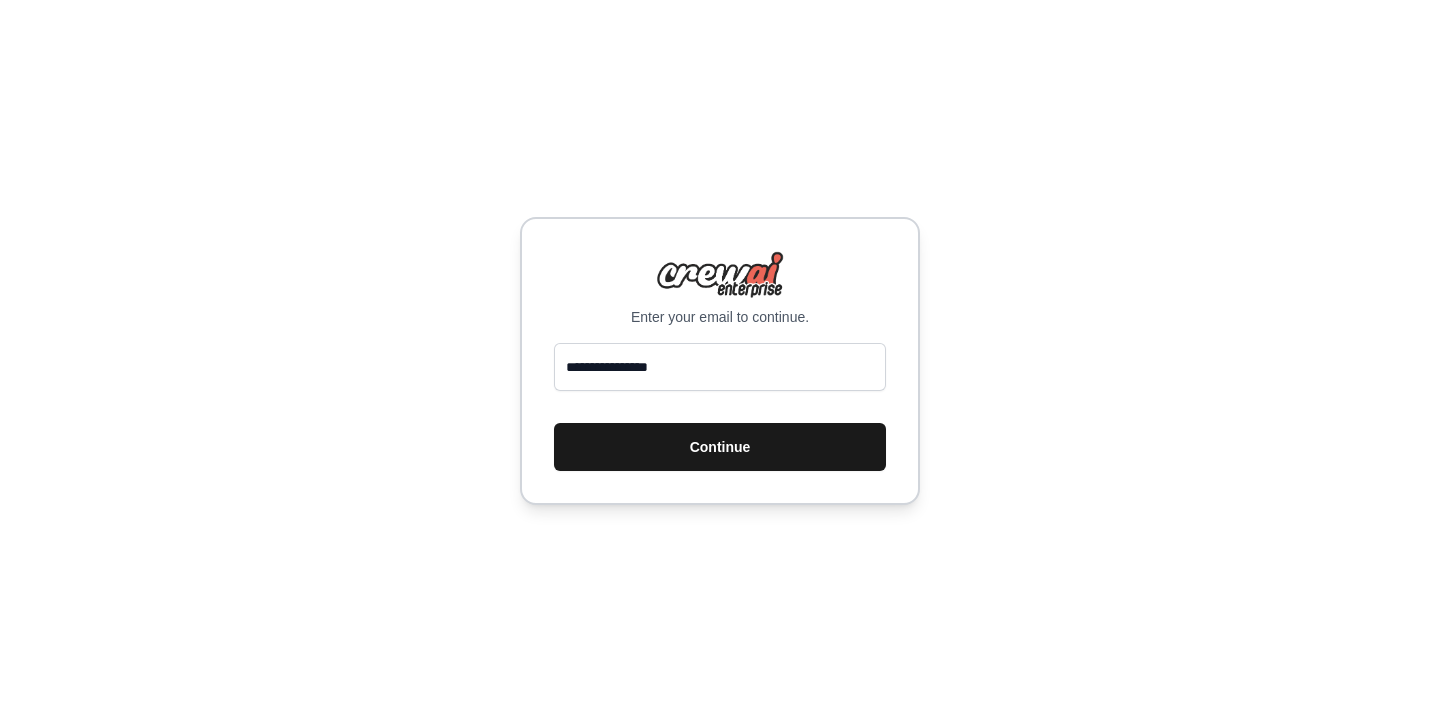 click on "Continue" at bounding box center [720, 447] 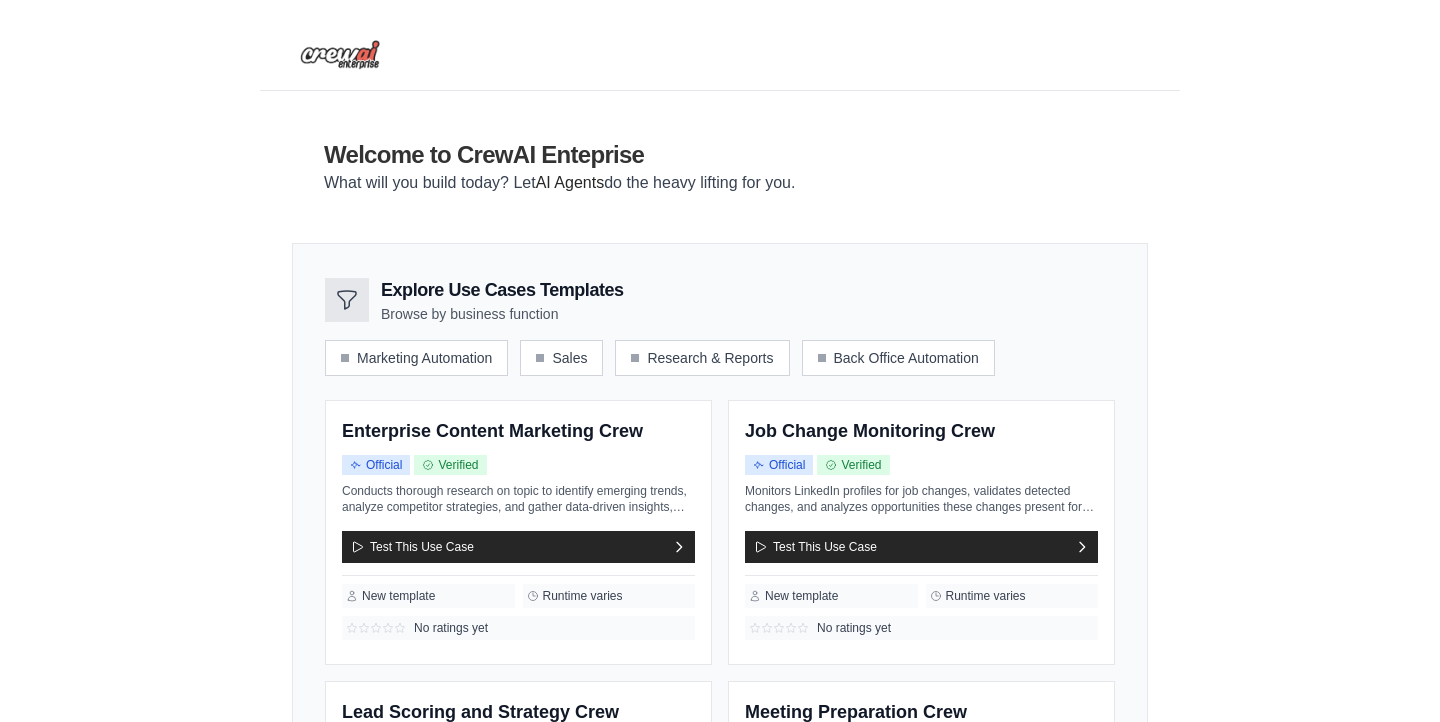 scroll, scrollTop: 0, scrollLeft: 0, axis: both 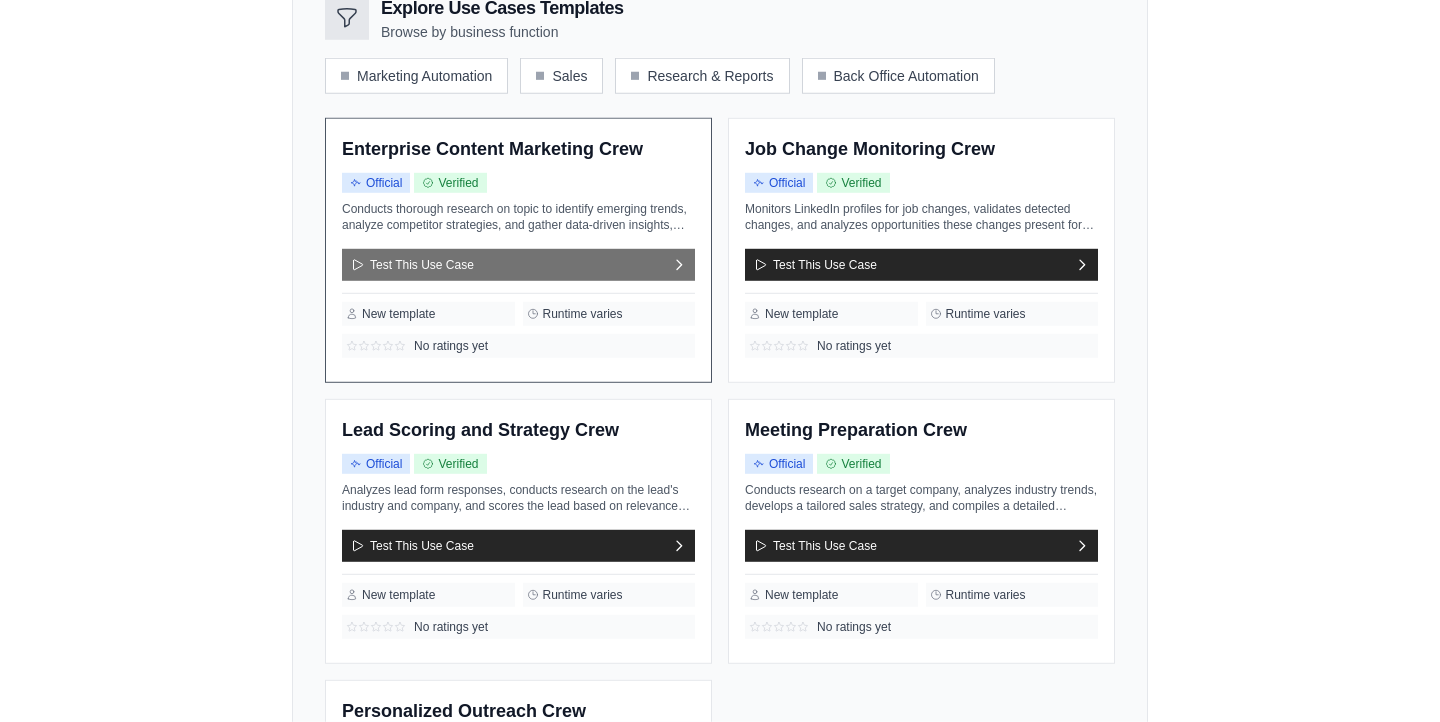 click on "Test This Use Case" at bounding box center (518, 265) 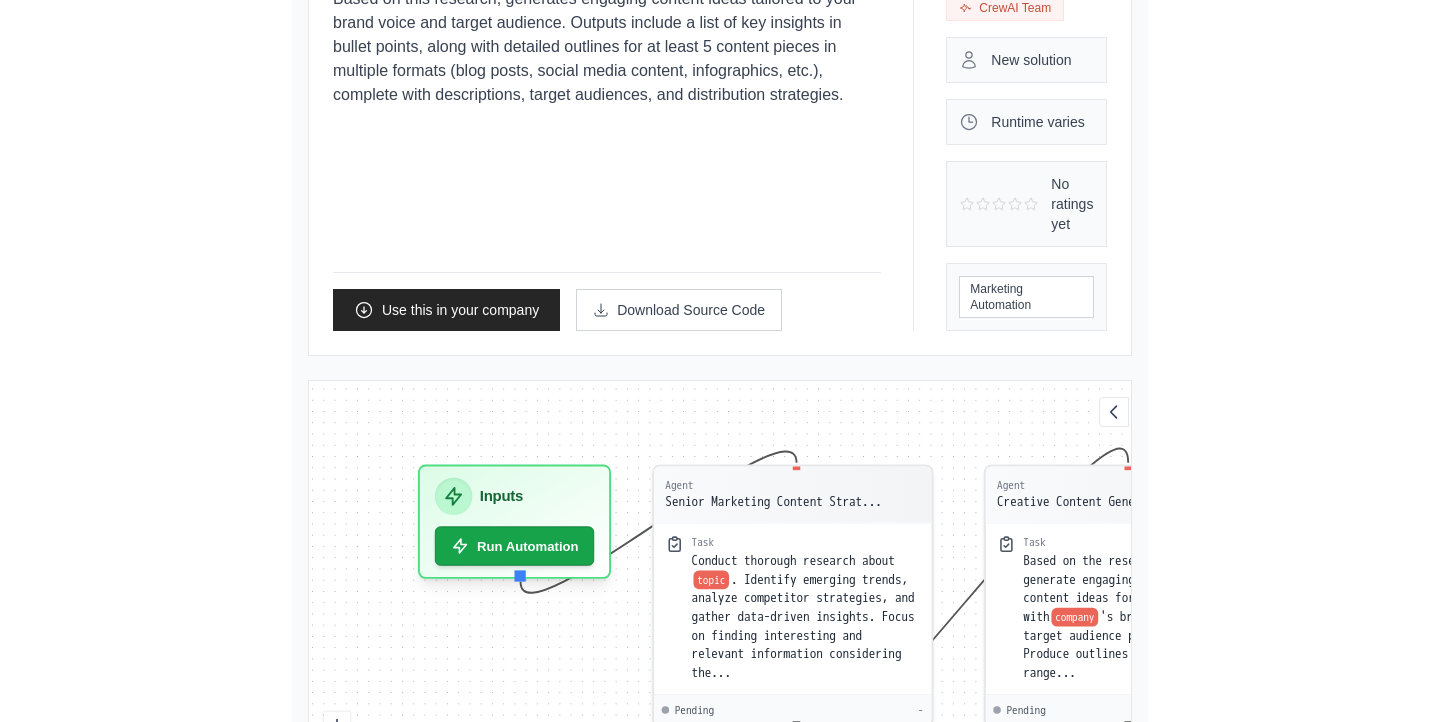scroll, scrollTop: 335, scrollLeft: 0, axis: vertical 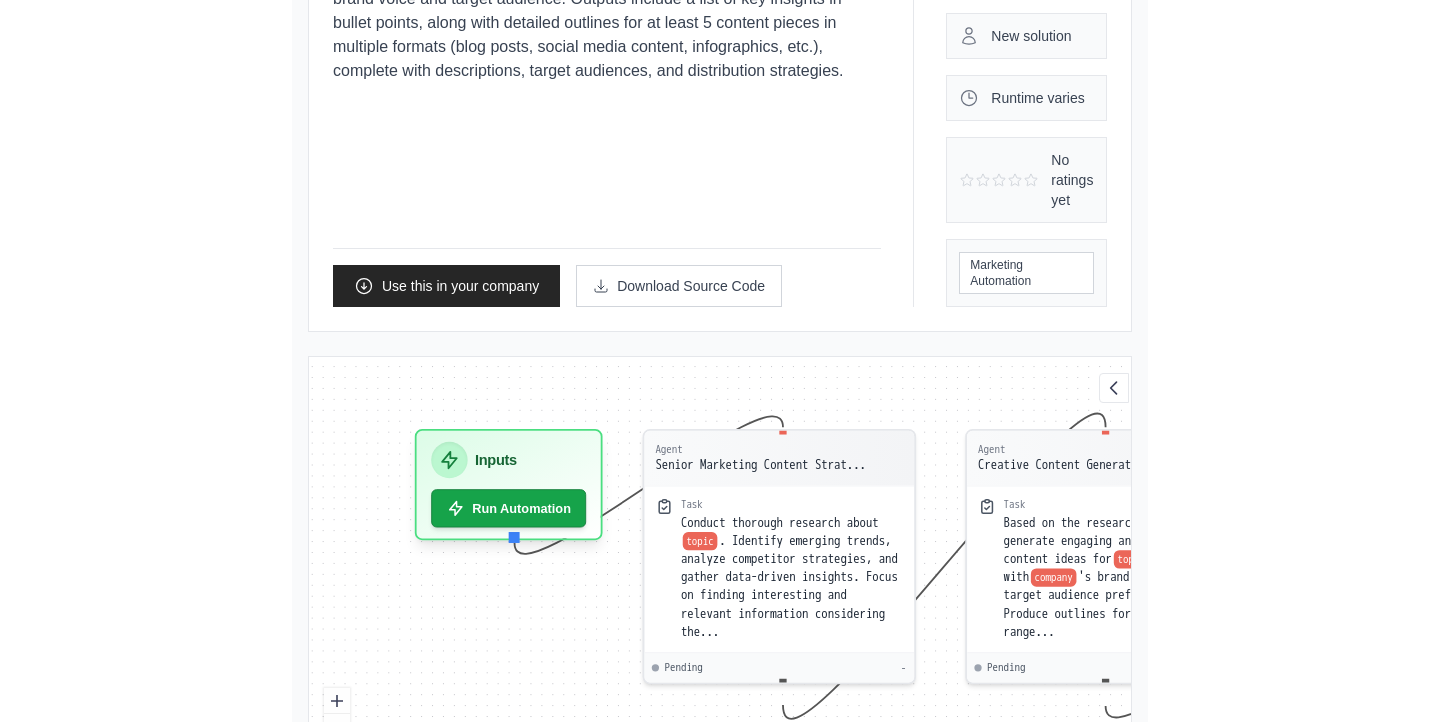 drag, startPoint x: 299, startPoint y: 533, endPoint x: 297, endPoint y: 499, distance: 34.058773 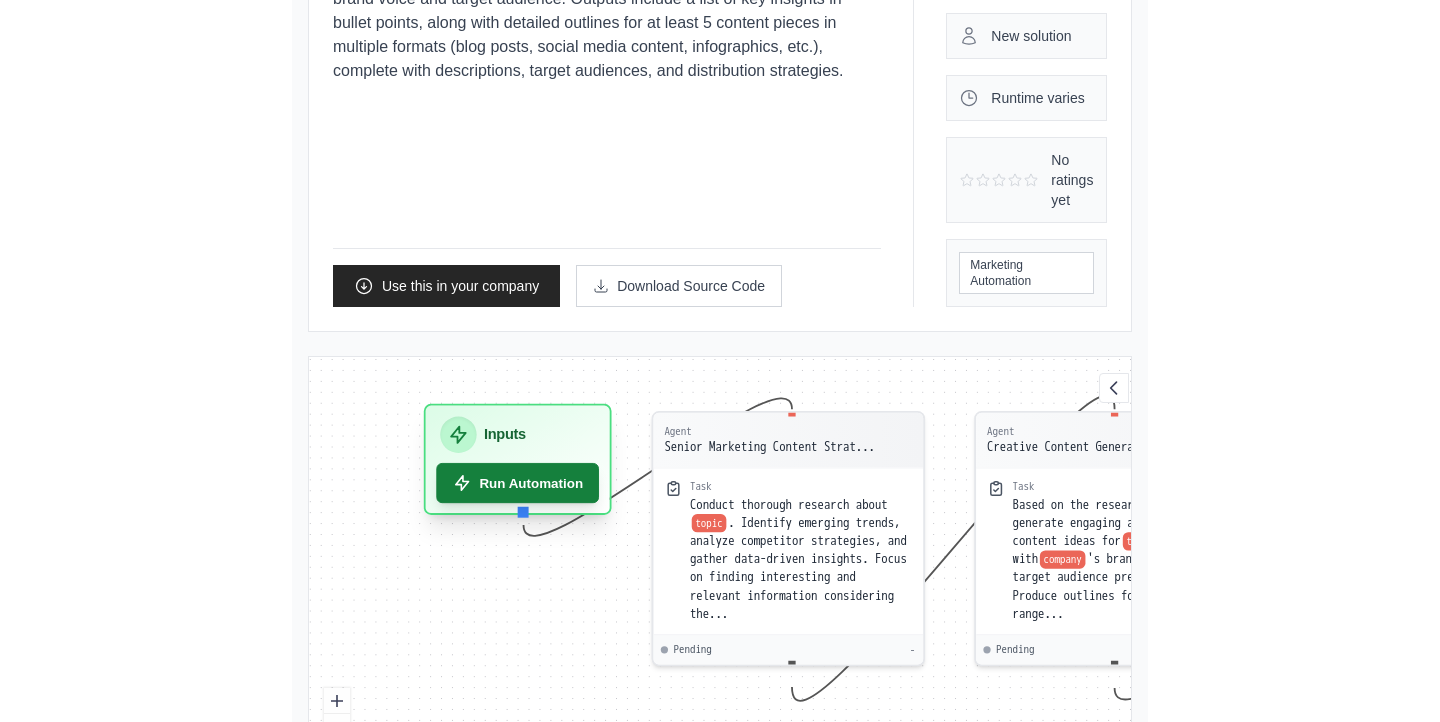 click on "Run Automation" at bounding box center (517, 483) 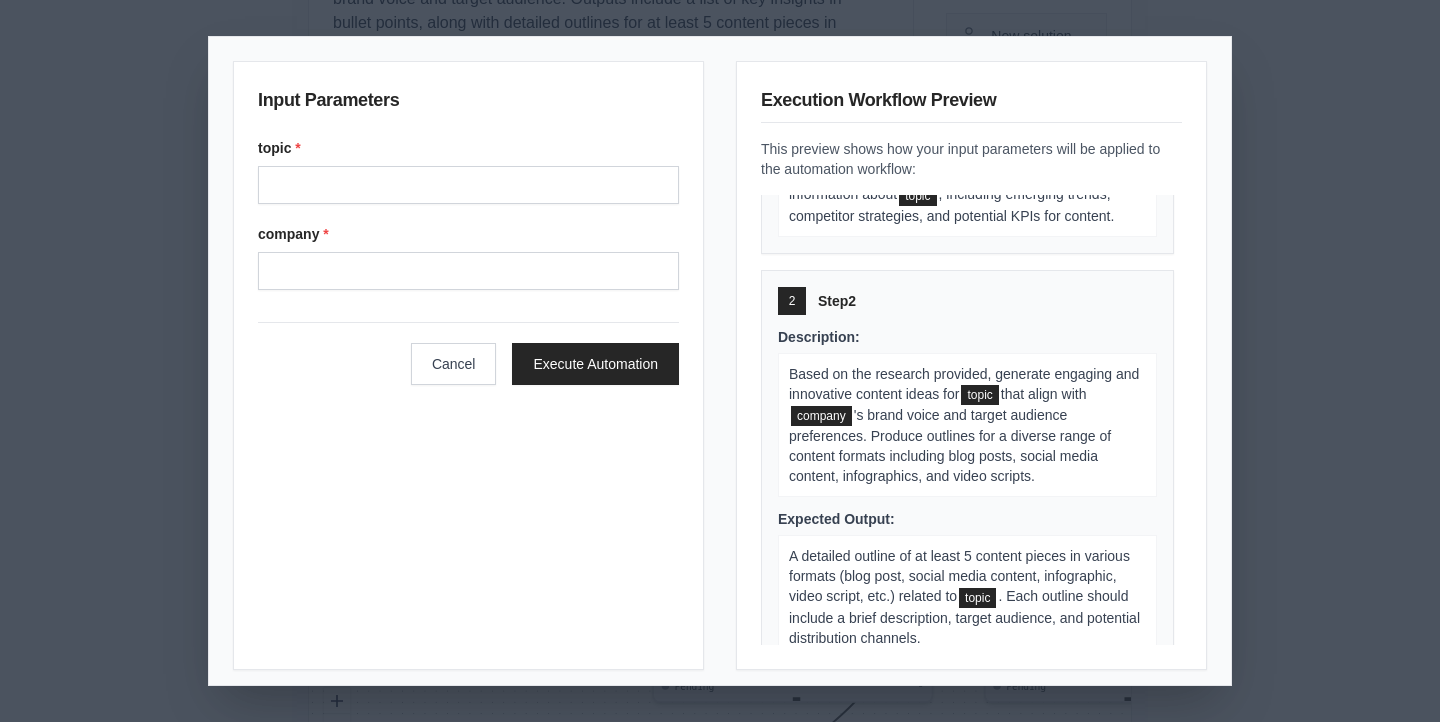 scroll, scrollTop: 350, scrollLeft: 0, axis: vertical 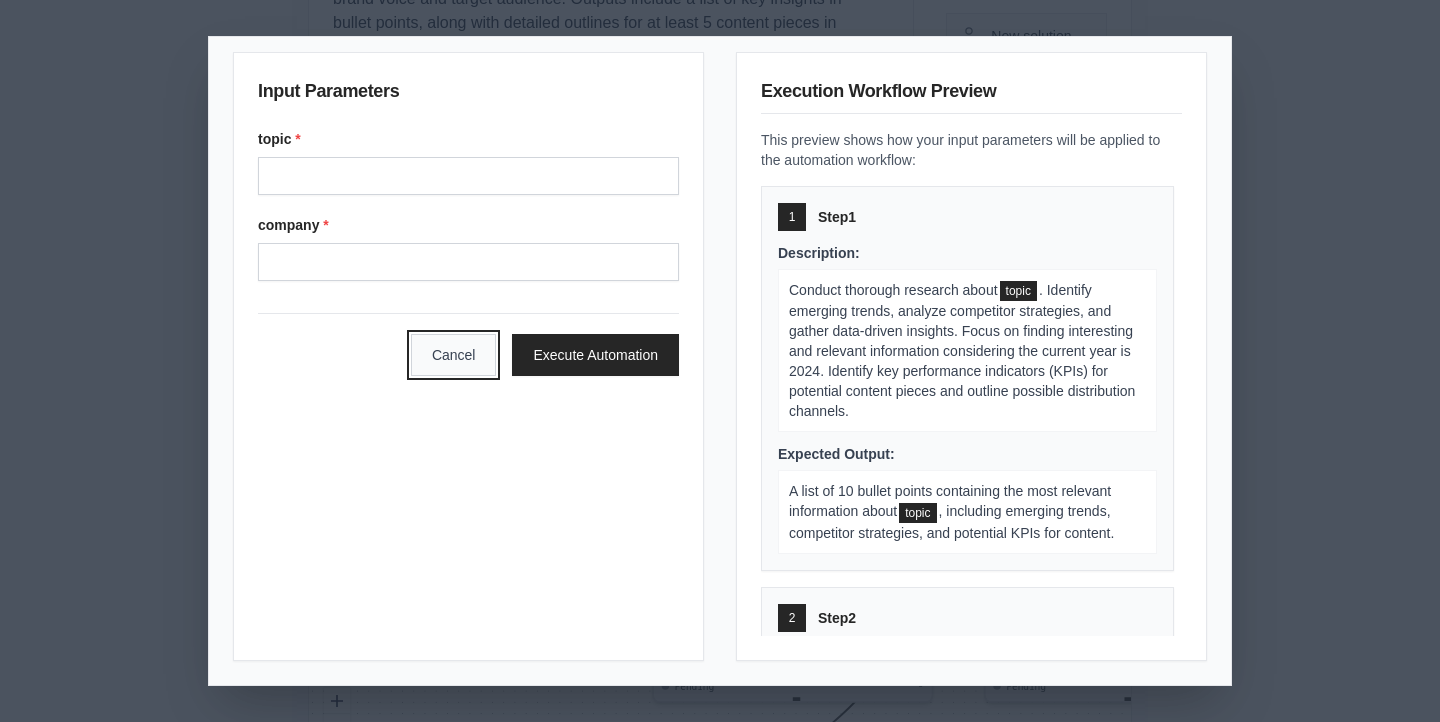 click on "Cancel" at bounding box center (454, 355) 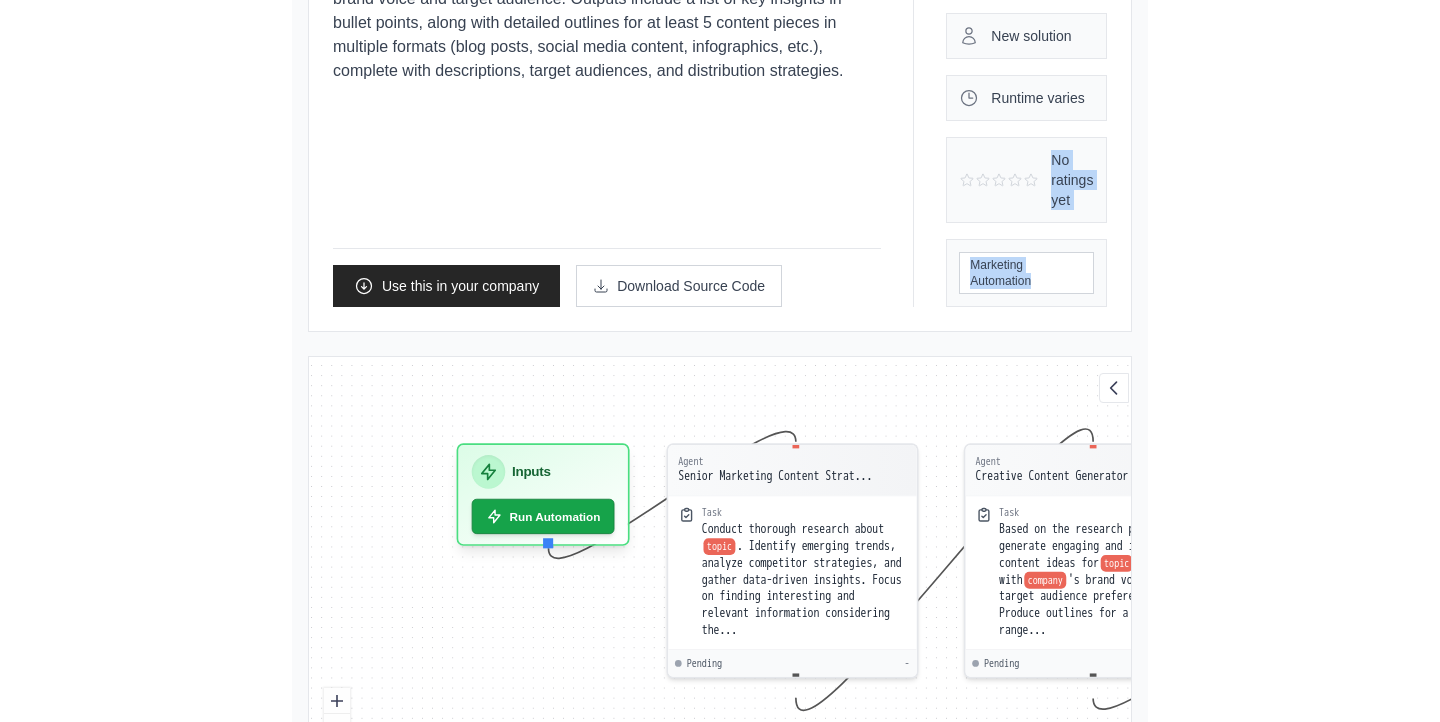 drag, startPoint x: 702, startPoint y: 161, endPoint x: 723, endPoint y: 315, distance: 155.42522 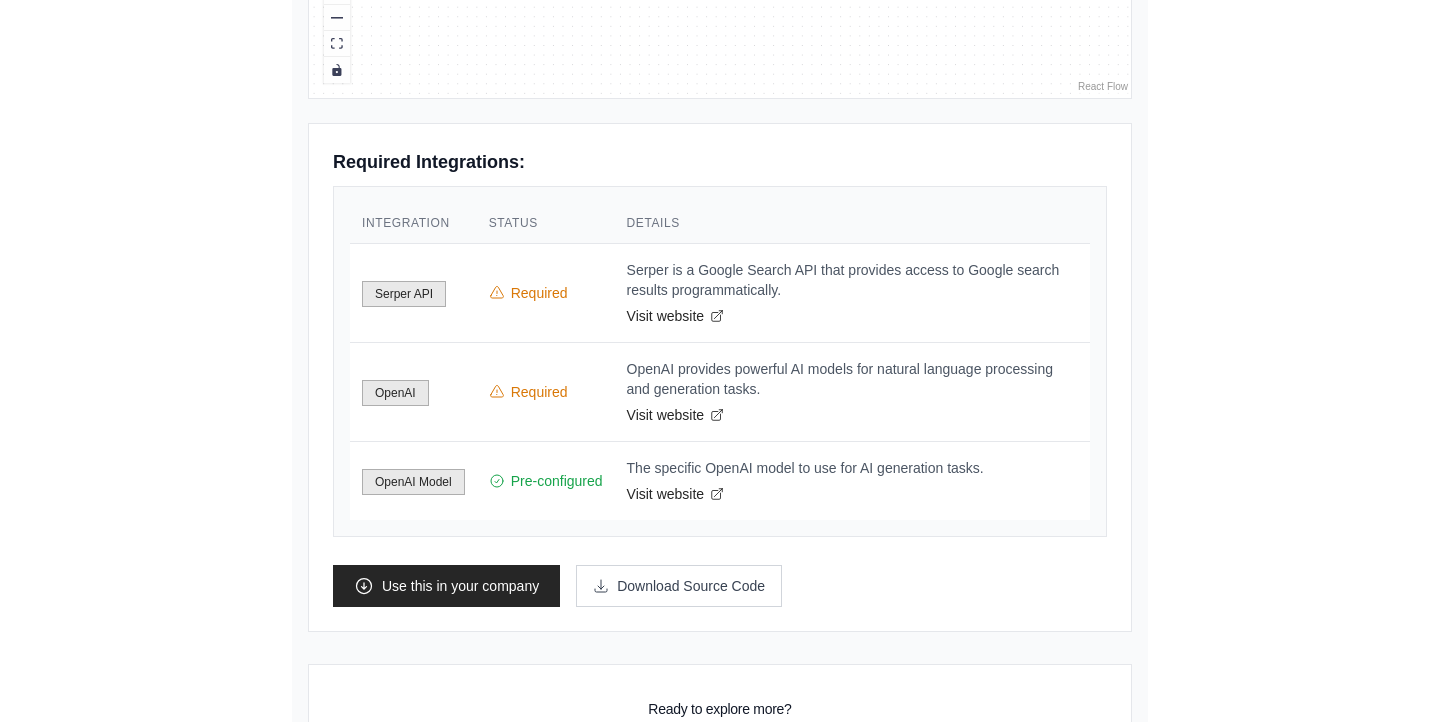 scroll, scrollTop: 144, scrollLeft: 0, axis: vertical 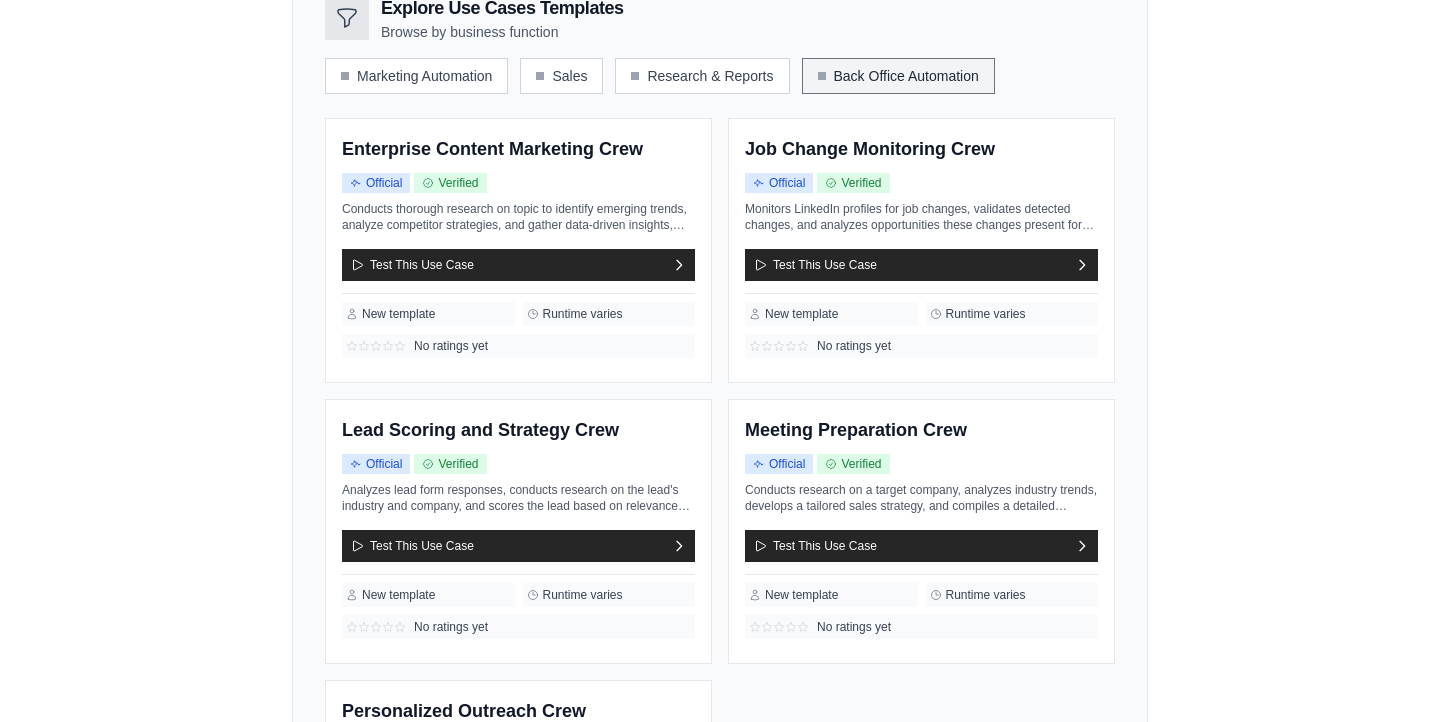 click on "Back Office Automation" at bounding box center (898, 76) 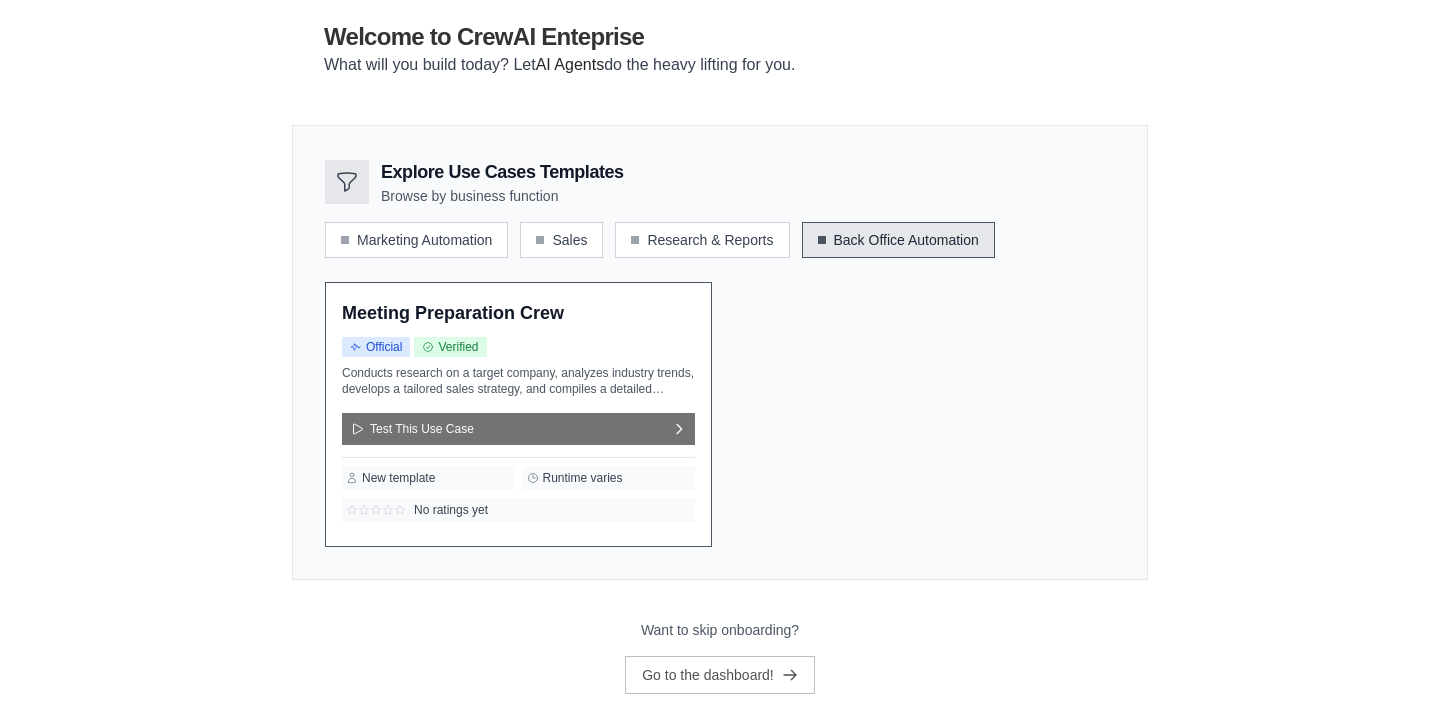 click on "Test This Use Case" at bounding box center (518, 429) 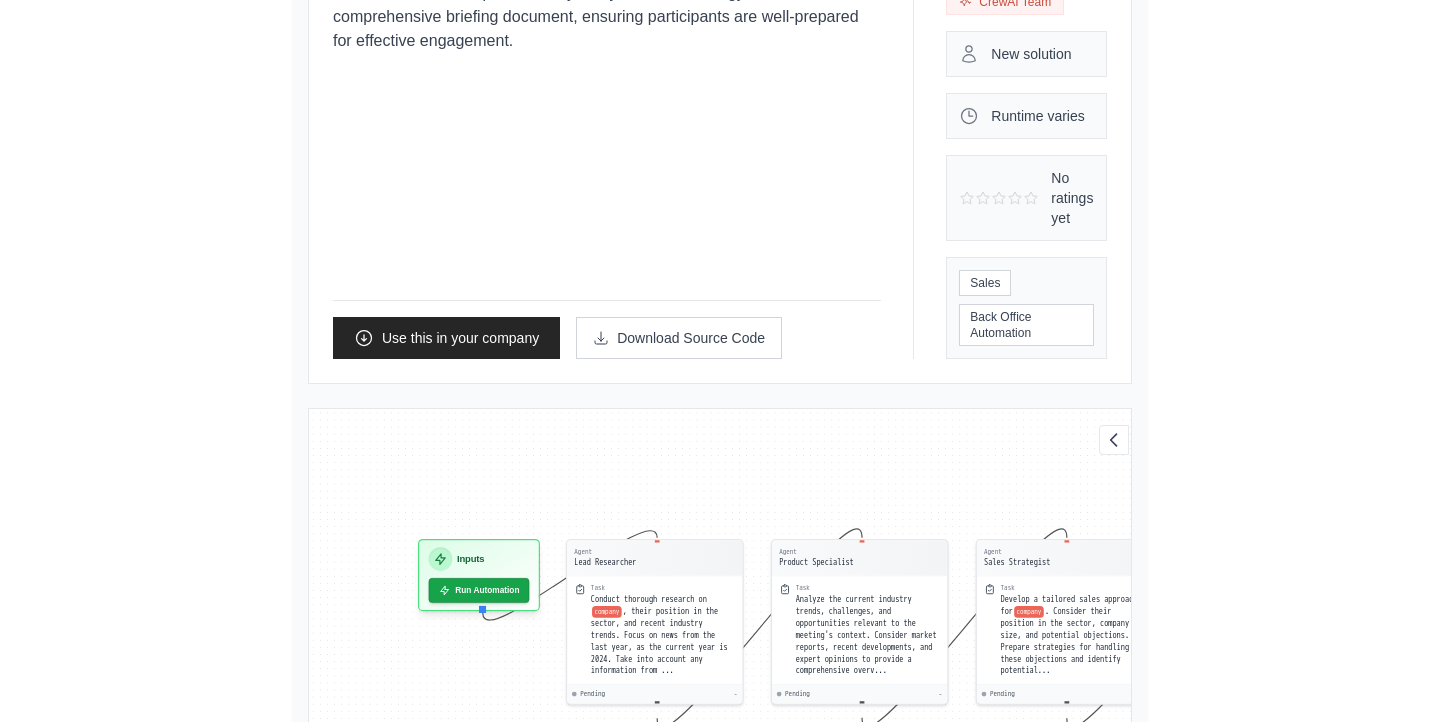 scroll, scrollTop: 373, scrollLeft: 0, axis: vertical 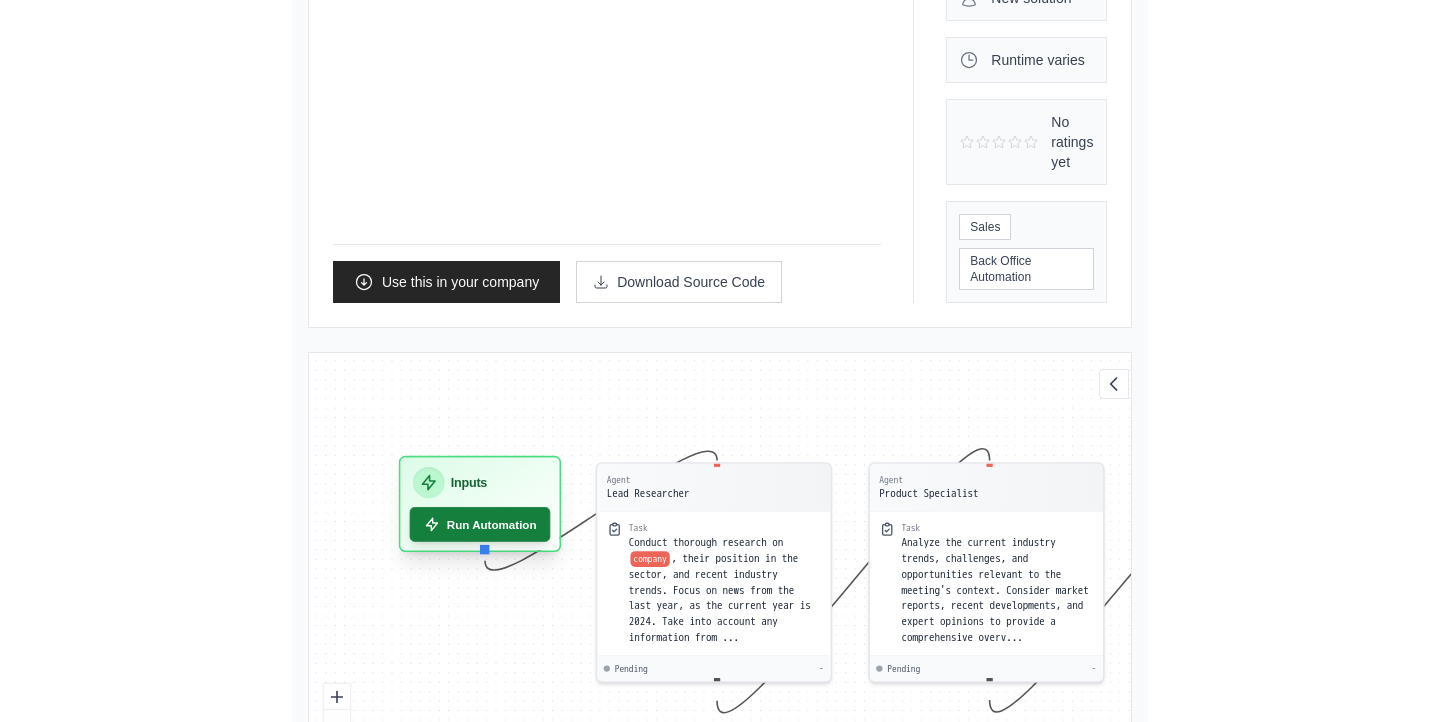 click on "Run Automation" at bounding box center [480, 524] 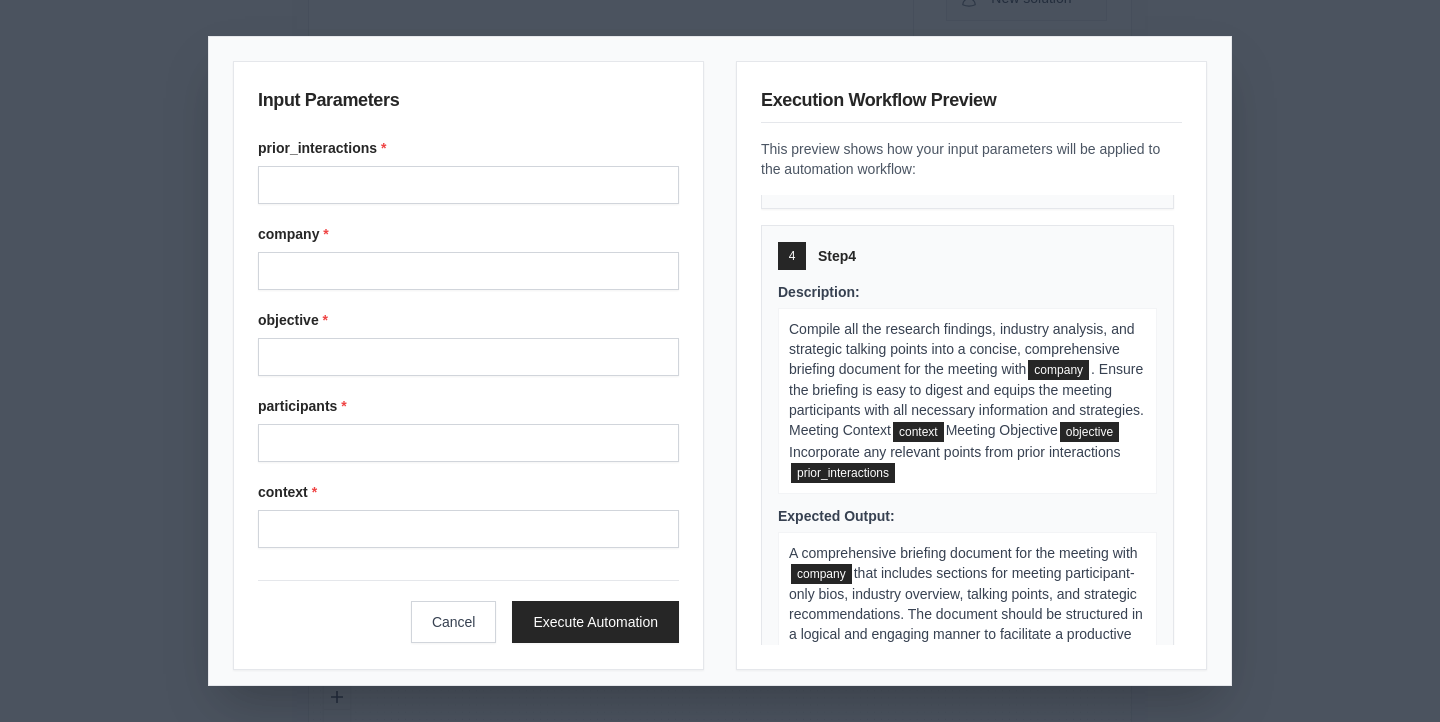 scroll, scrollTop: 1267, scrollLeft: 0, axis: vertical 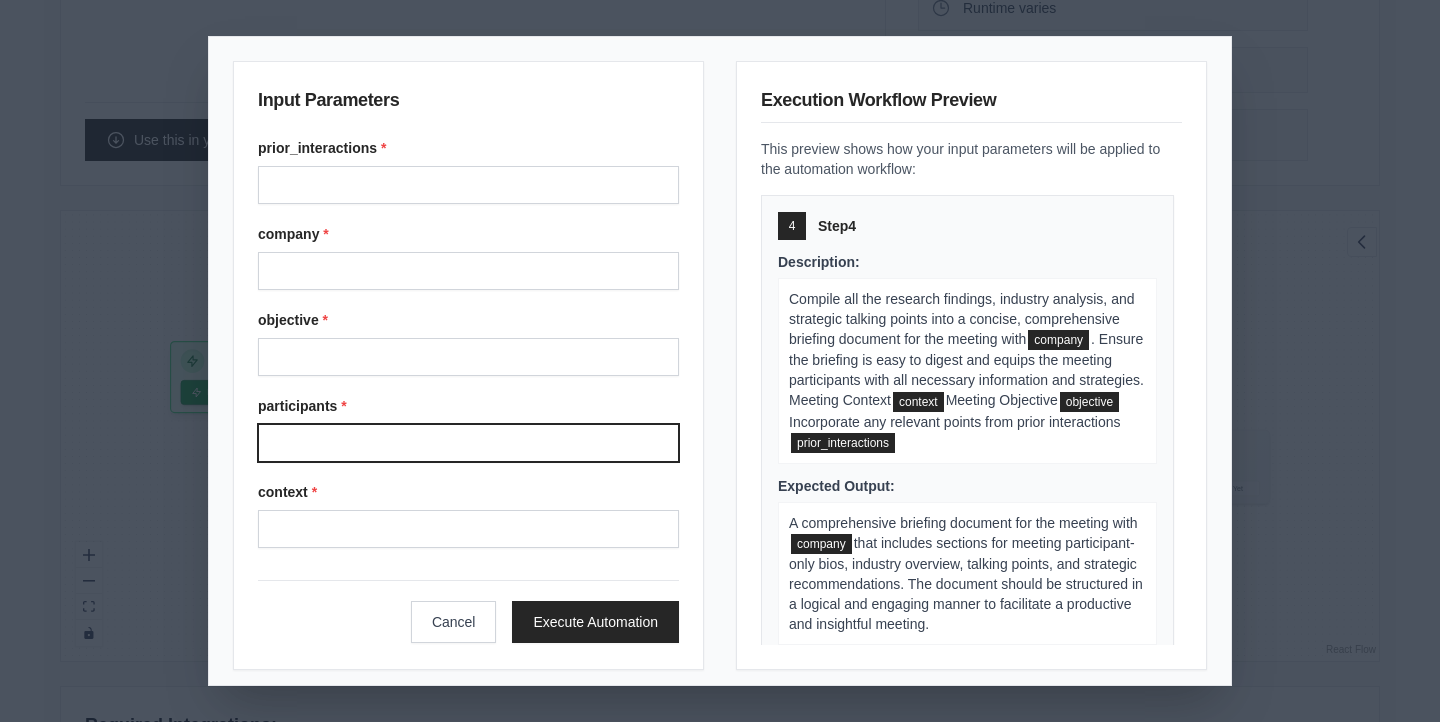 click on "participants   *" at bounding box center (468, 443) 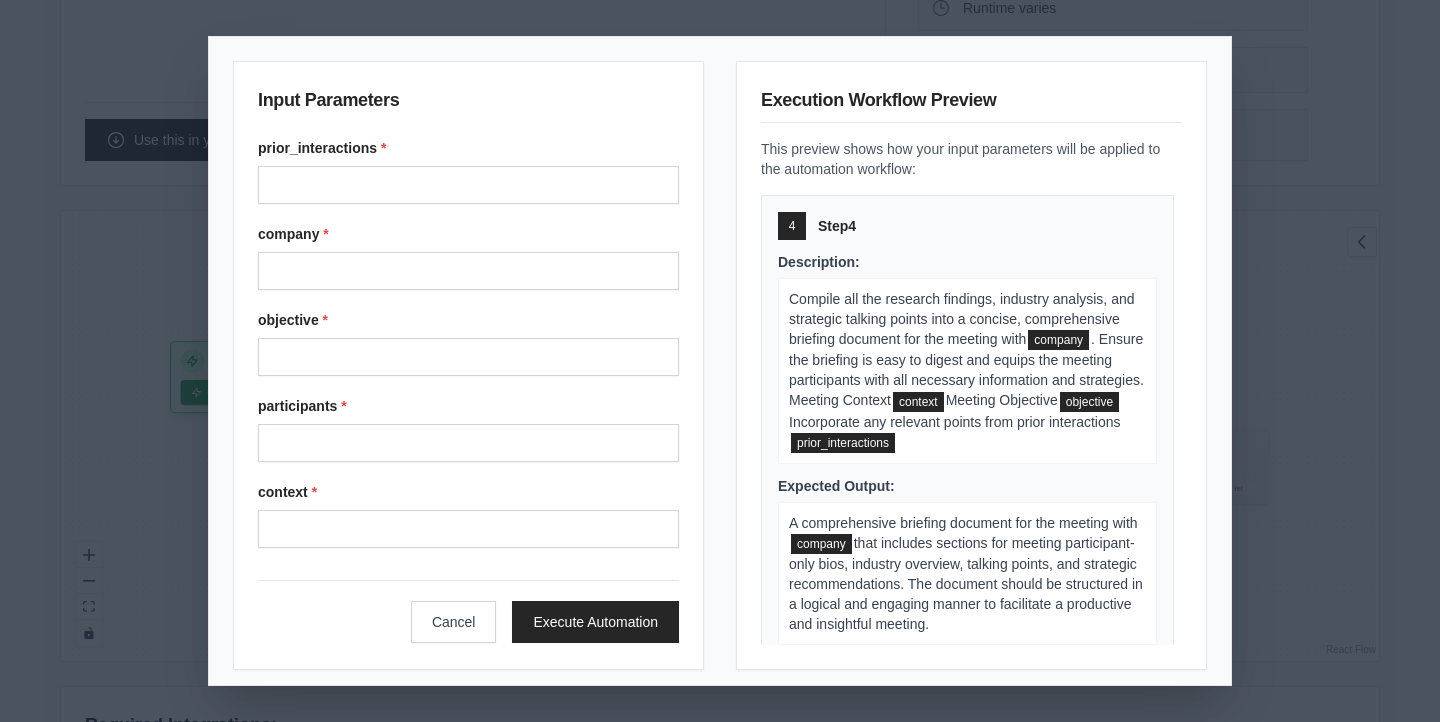 click on "context   *" at bounding box center [468, 515] 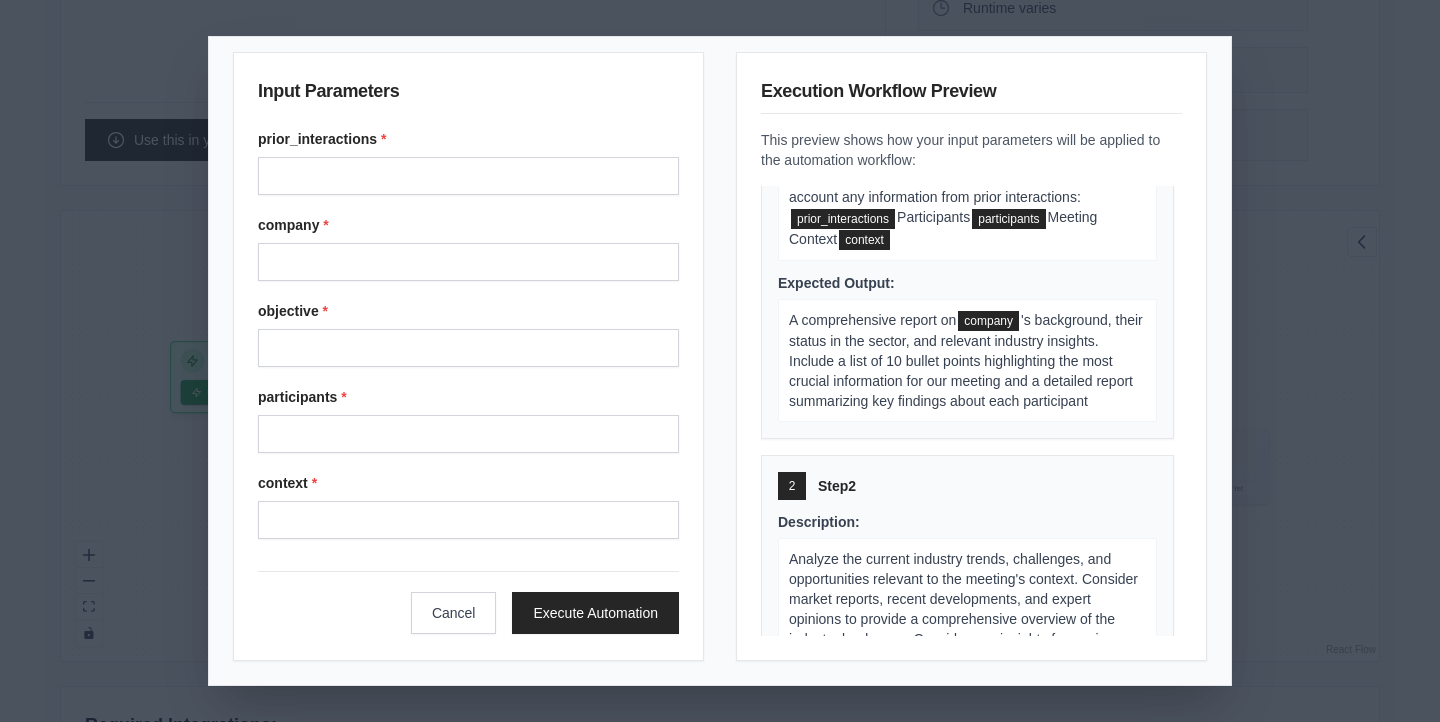 scroll, scrollTop: 0, scrollLeft: 0, axis: both 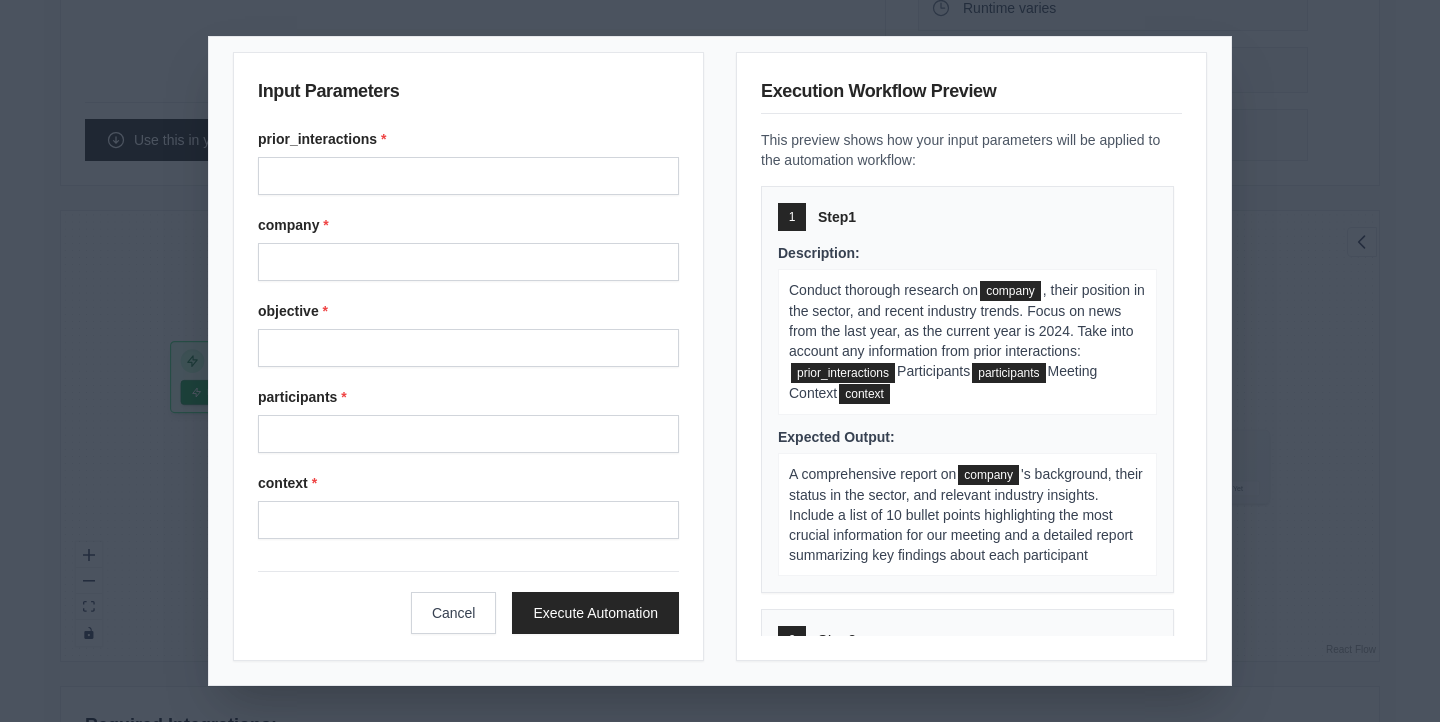 click on "Input Parameters prior_interactions   * company   * objective   * participants   * context   * Cancel Execute Automation Execution Workflow Preview This preview shows how your input parameters will be applied to the automation workflow: 1 Step  1 Description: Conduct thorough research on  company , their position in the sector, and recent industry trends. Focus on news from the last year, as the current year is 2024.
Take into account any information from prior interactions:  prior_interactions
Participants  participants  Meeting Context  context
Expected Output: A comprehensive report on  company 's background, their status in the sector, and relevant industry insights. Include a list of 10 bullet points highlighting the most crucial information for our meeting and a detailed report summarizing key findings about each participant
2 Step  2 Description: prior_interactions
Participants  participants  Meeting Context  context
Expected Output: 3 Step  3 Description: Develop a tailored sales approach for" at bounding box center (720, 361) 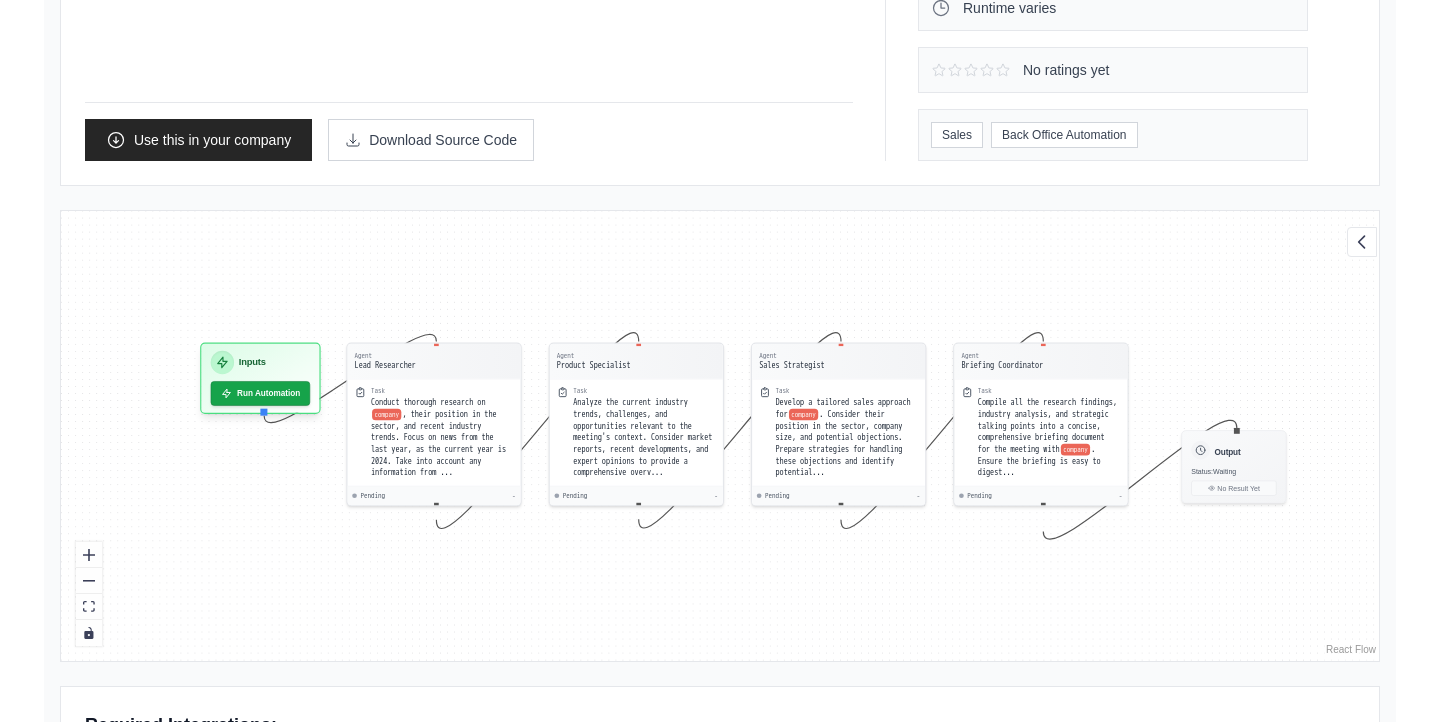 drag, startPoint x: 881, startPoint y: 331, endPoint x: 899, endPoint y: 333, distance: 18.110771 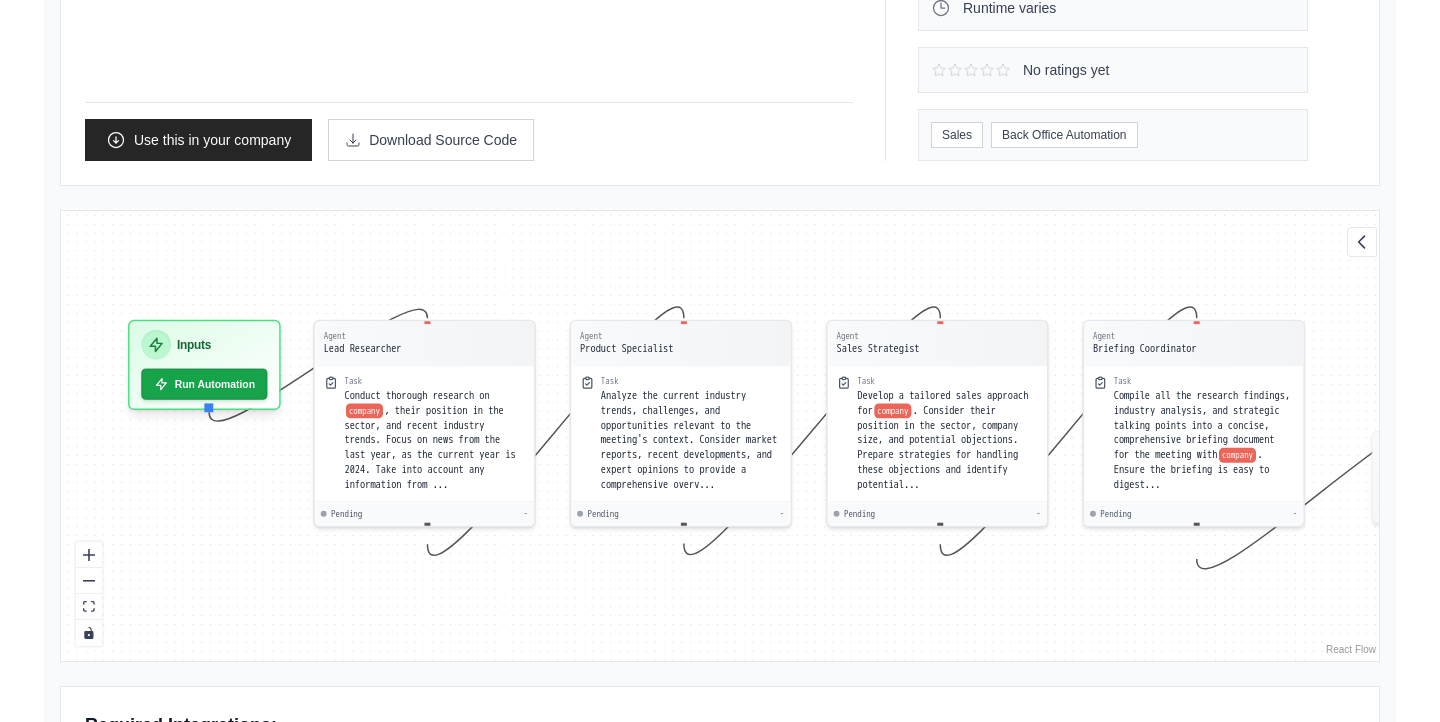 scroll, scrollTop: 372, scrollLeft: 0, axis: vertical 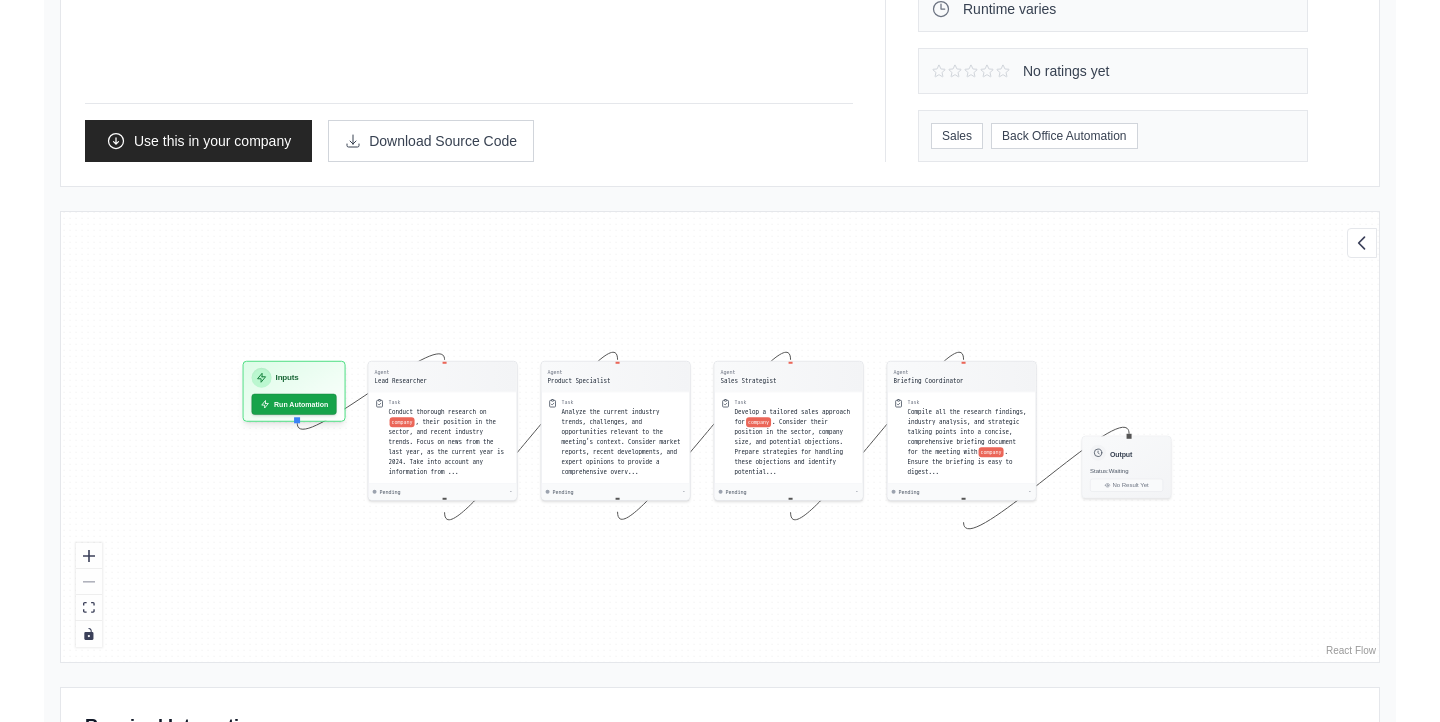 drag, startPoint x: 1080, startPoint y: 300, endPoint x: 859, endPoint y: 301, distance: 221.00226 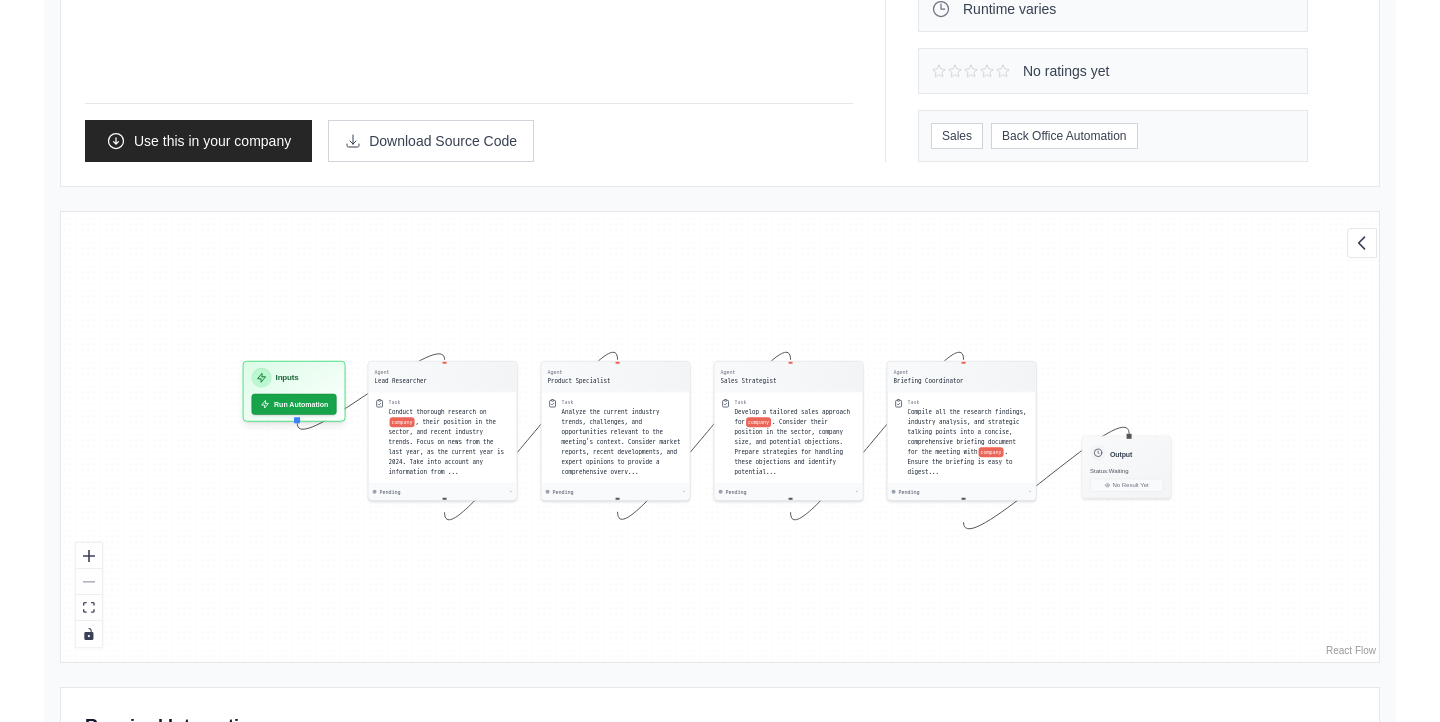 click on "Agent Lead Researcher Task Conduct thorough research on  company , their position in the sector, and recent industry trends. Focus on news from the last year, as the current year is 2024.
Take into account any information from ... Pending - Agent Product Specialist Task Analyze the current industry trends, challenges, and opportunities relevant to the meeting's context. Consider market reports, recent developments, and expert opinions to provide a comprehensive overv... Pending - Agent Sales Strategist Task Develop a tailored sales approach for  company . Consider their position in the  sector, company size, and potential objections. Prepare strategies for handling these objections and identify potential... Pending - Agent Briefing Coordinator Task Compile all the research findings, industry analysis, and strategic talking points into a concise, comprehensive briefing document for the meeting with  company . Ensure the briefing is easy to digest... Pending - Inputs Run Automation Output Status:  Waiting" at bounding box center (720, 437) 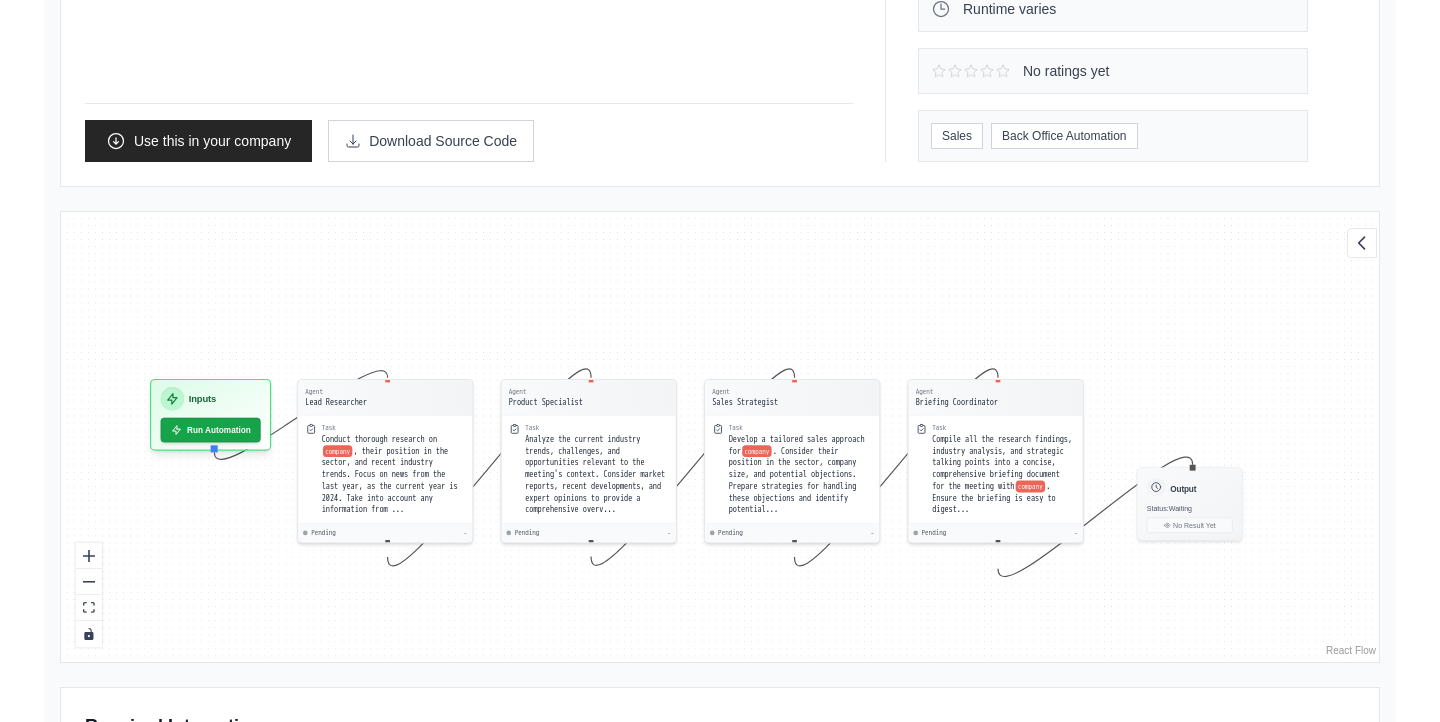 drag, startPoint x: 604, startPoint y: 198, endPoint x: 604, endPoint y: 280, distance: 82 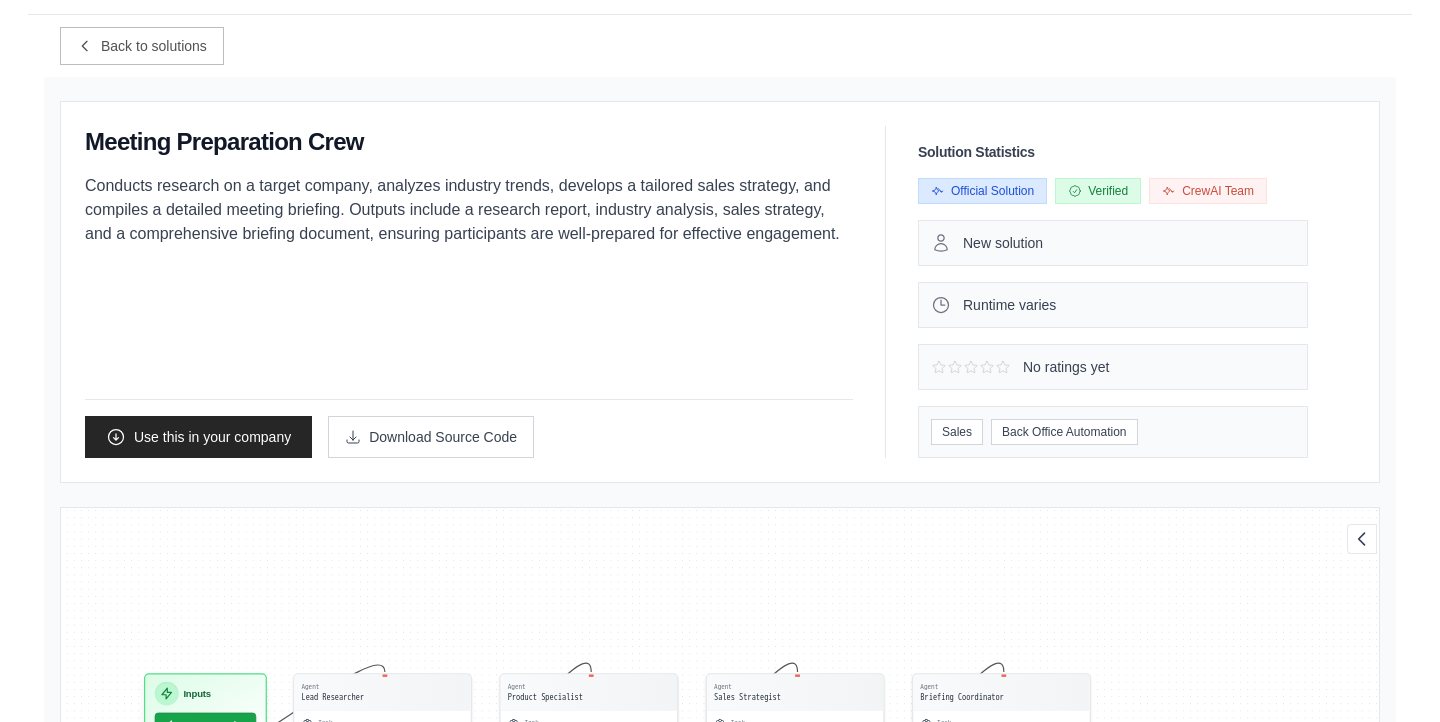 scroll, scrollTop: 0, scrollLeft: 0, axis: both 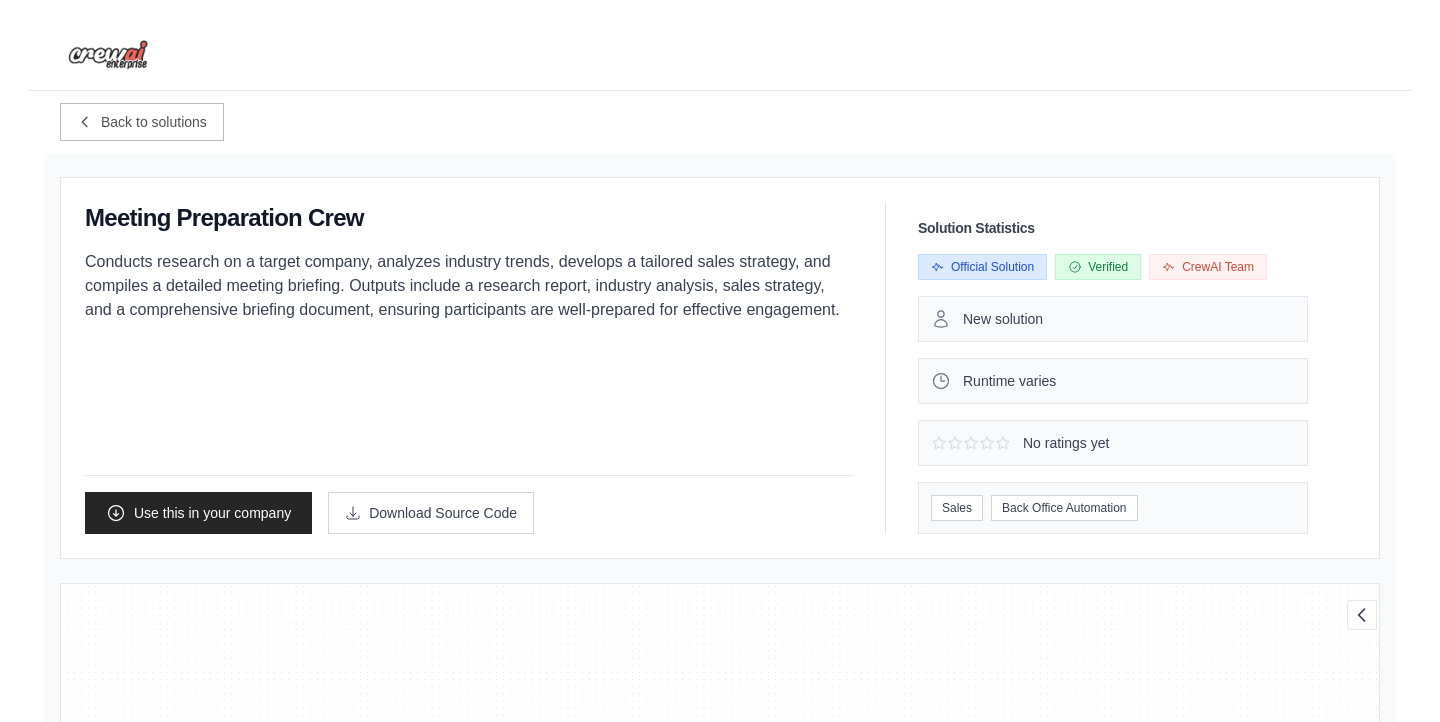 click on "Conducts research on a target company, analyzes industry trends, develops a tailored sales strategy, and compiles a detailed meeting briefing. Outputs include a research report, industry analysis, sales strategy, and a comprehensive briefing document, ensuring participants are well-prepared for effective engagement." at bounding box center (469, 286) 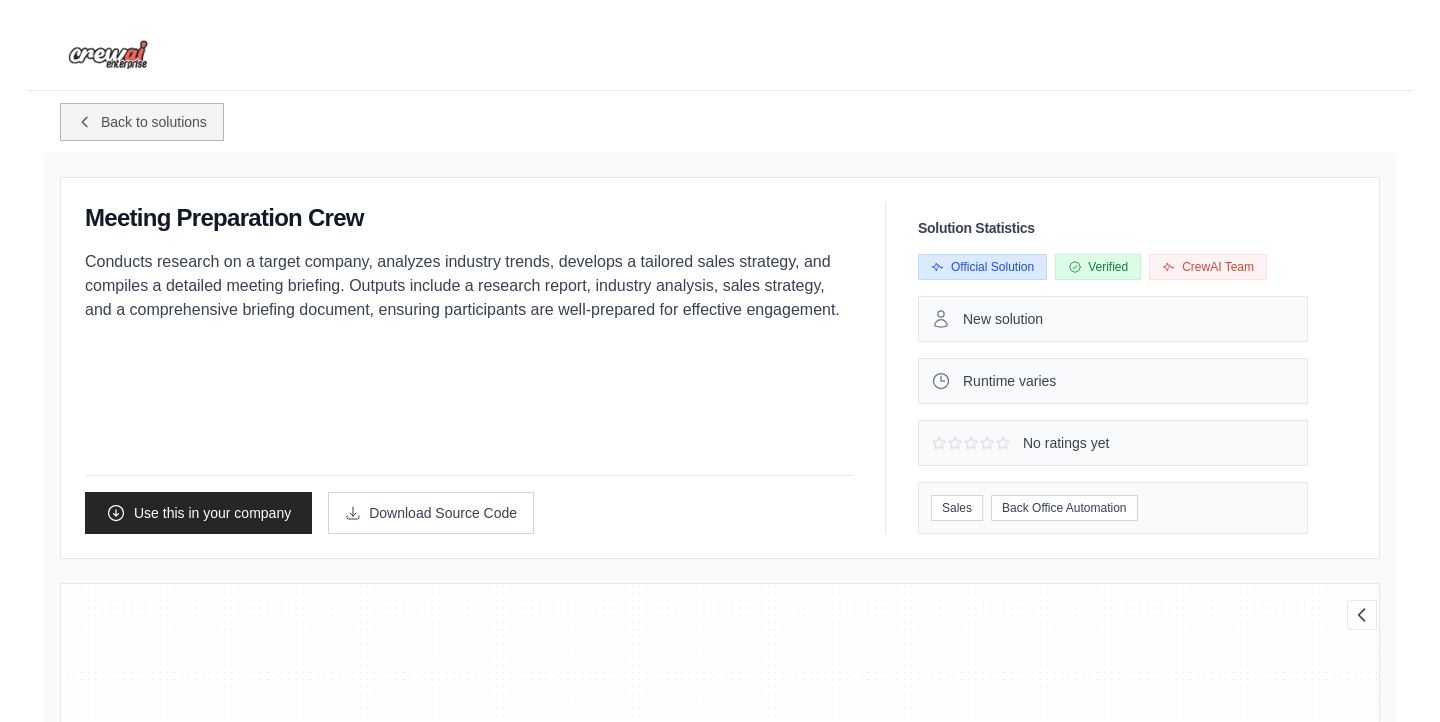 click on "Back to solutions" at bounding box center (154, 122) 